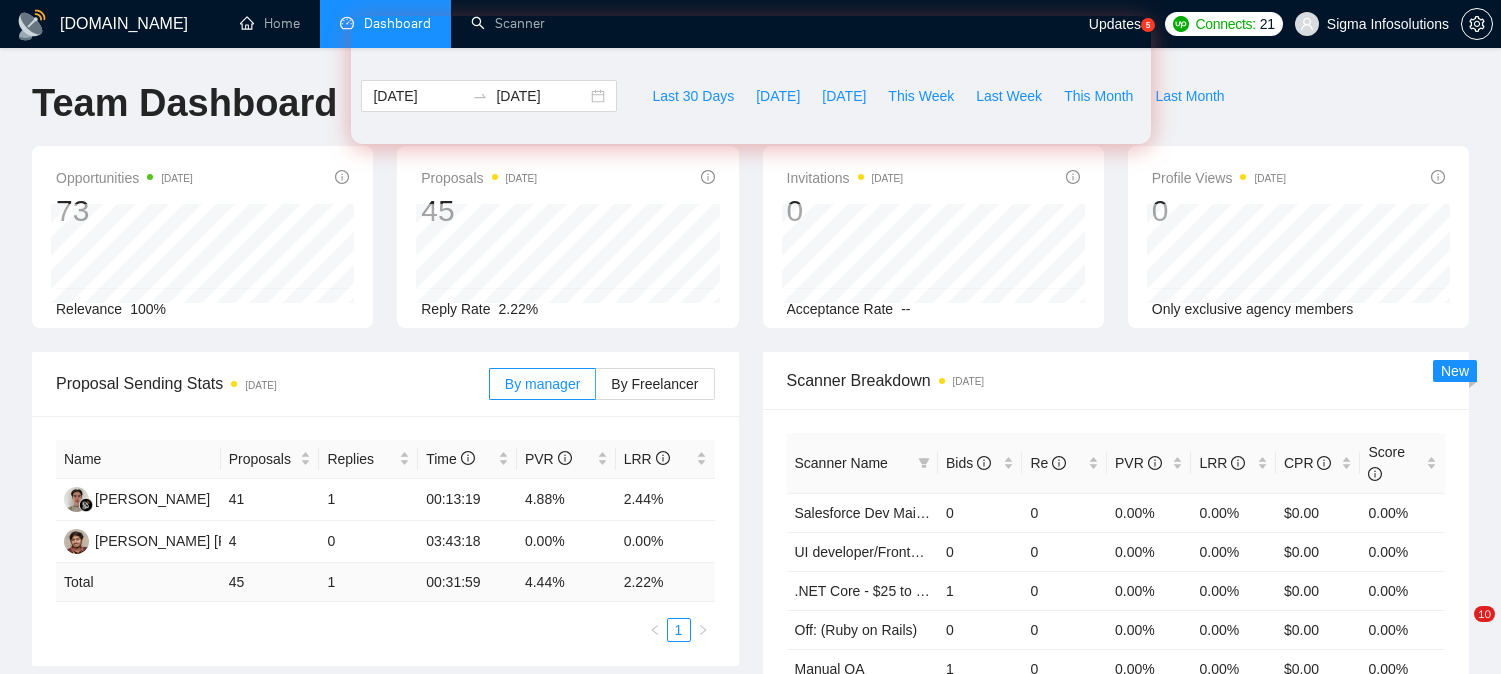 scroll, scrollTop: 0, scrollLeft: 0, axis: both 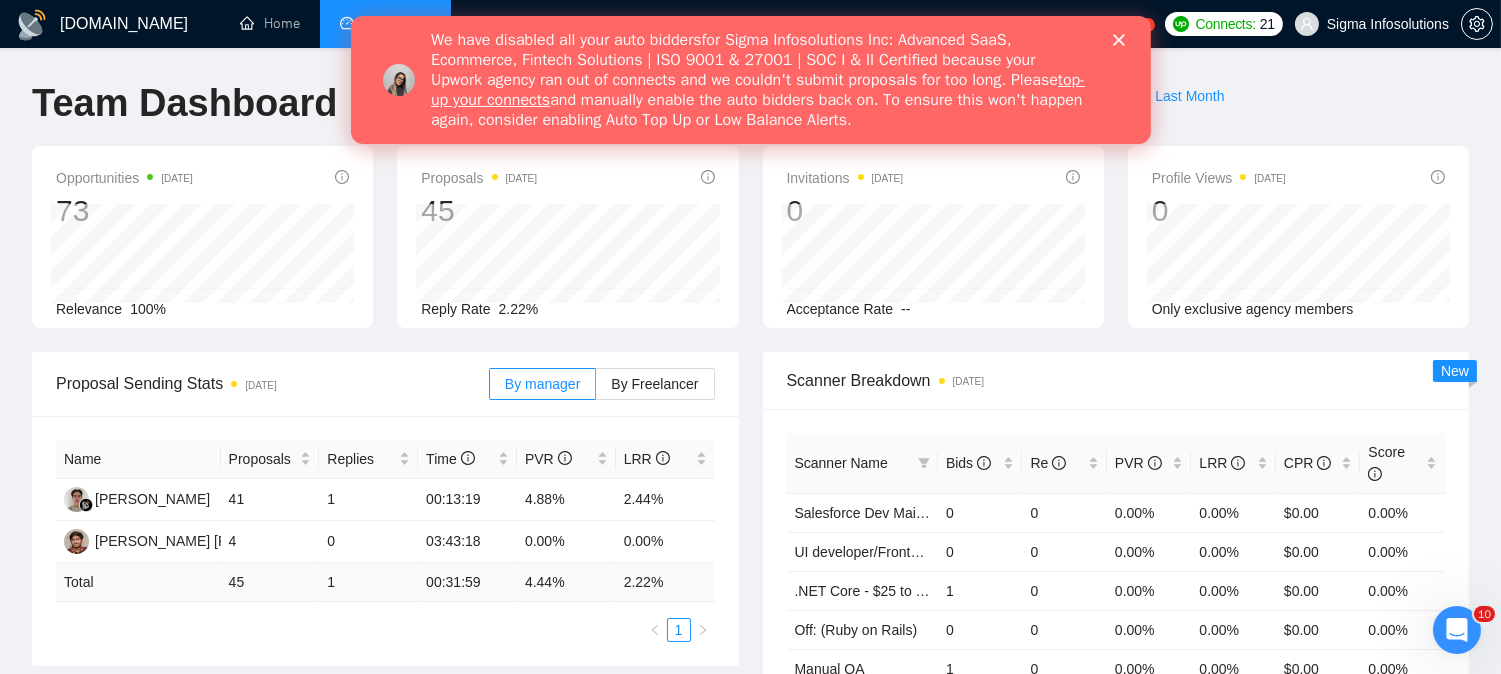 click 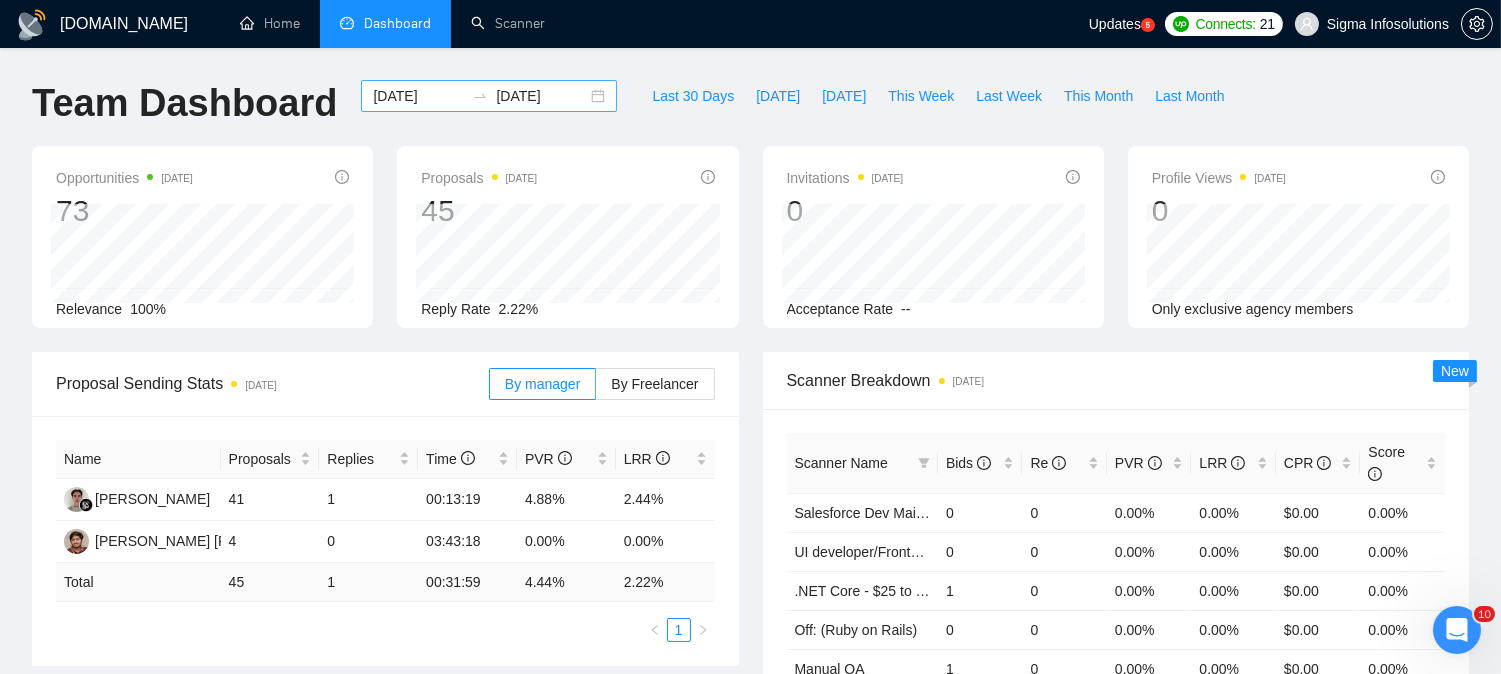 click on "[DATE]" at bounding box center [418, 96] 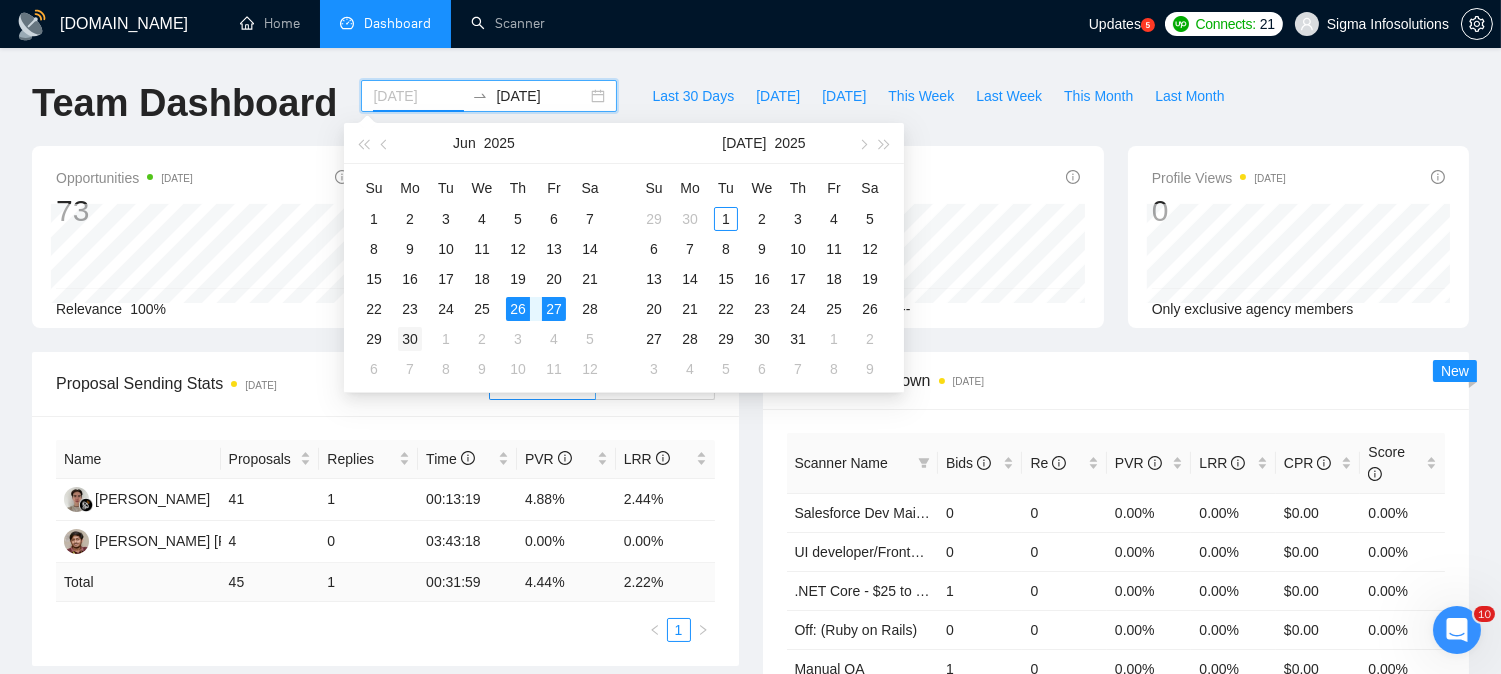 type on "[DATE]" 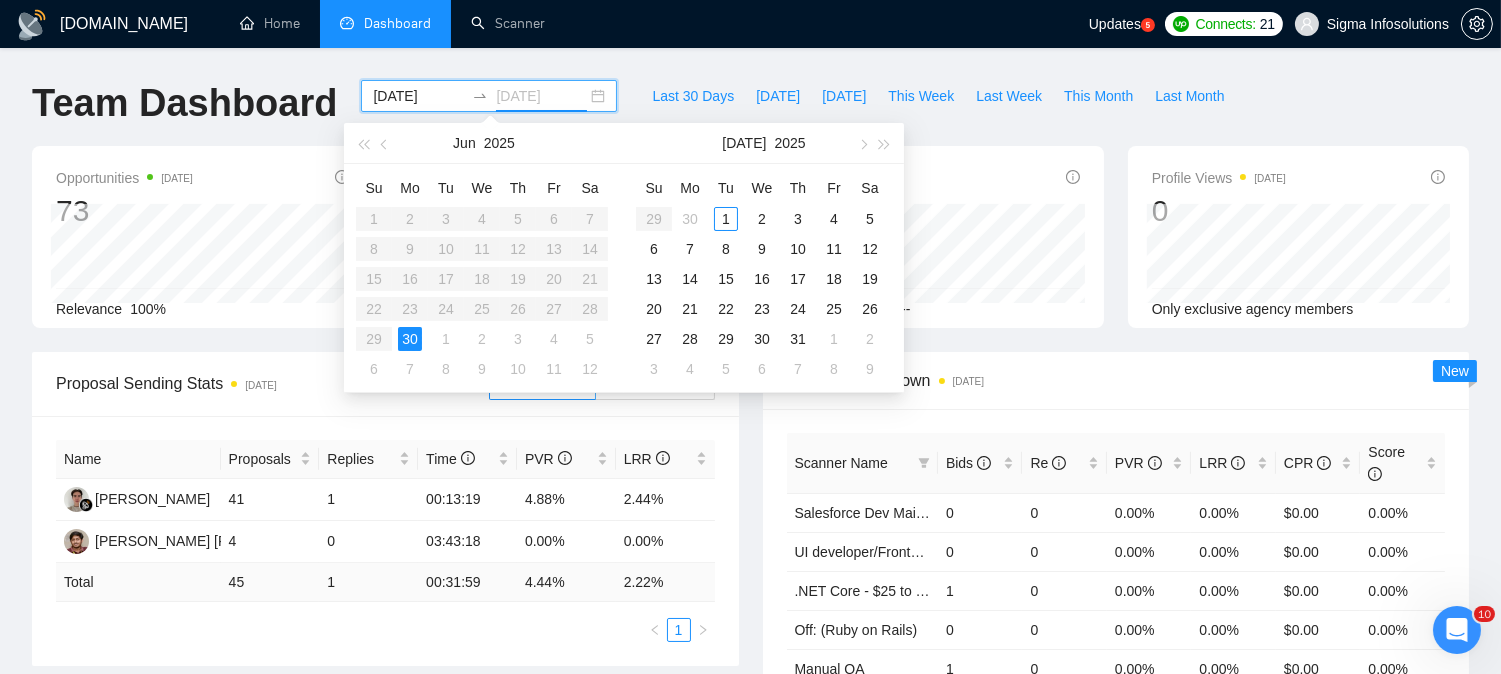 type on "[DATE]" 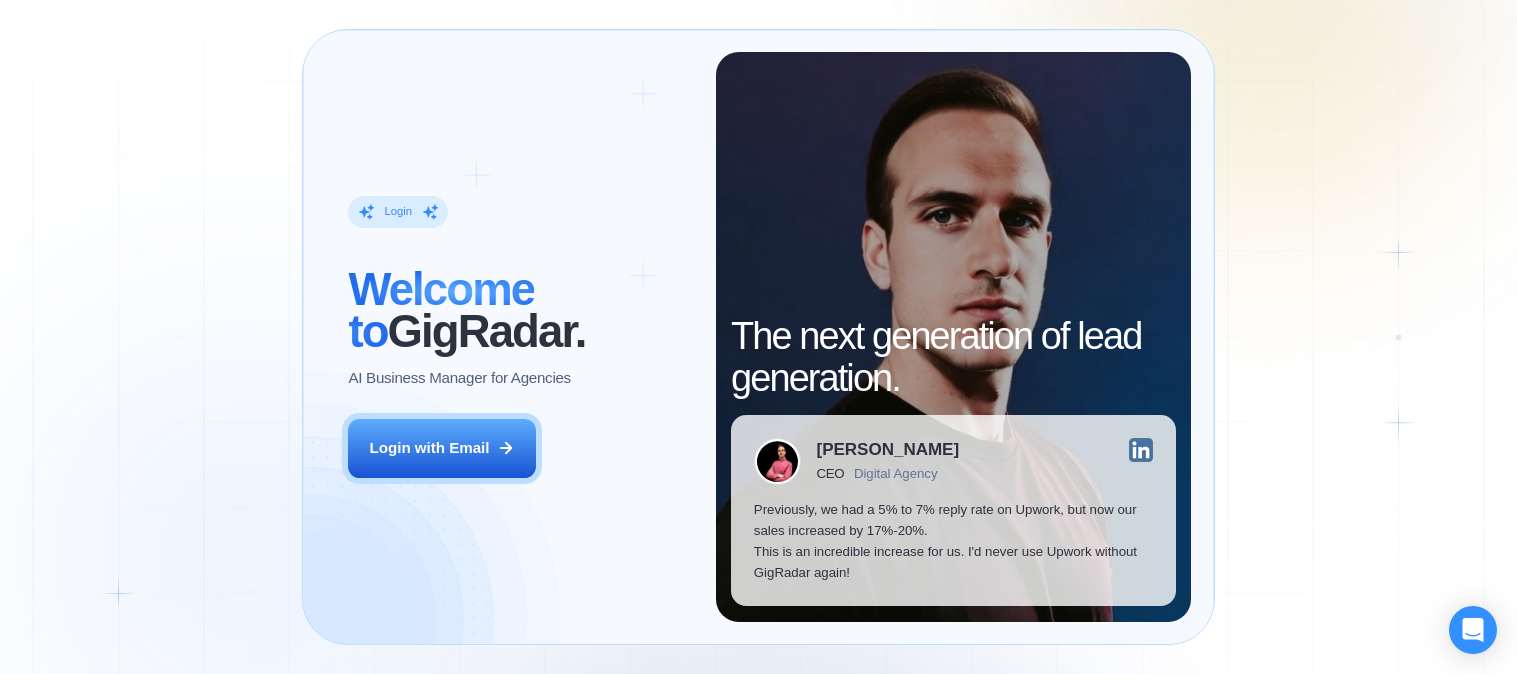 click on "Login with Email" at bounding box center (430, 448) 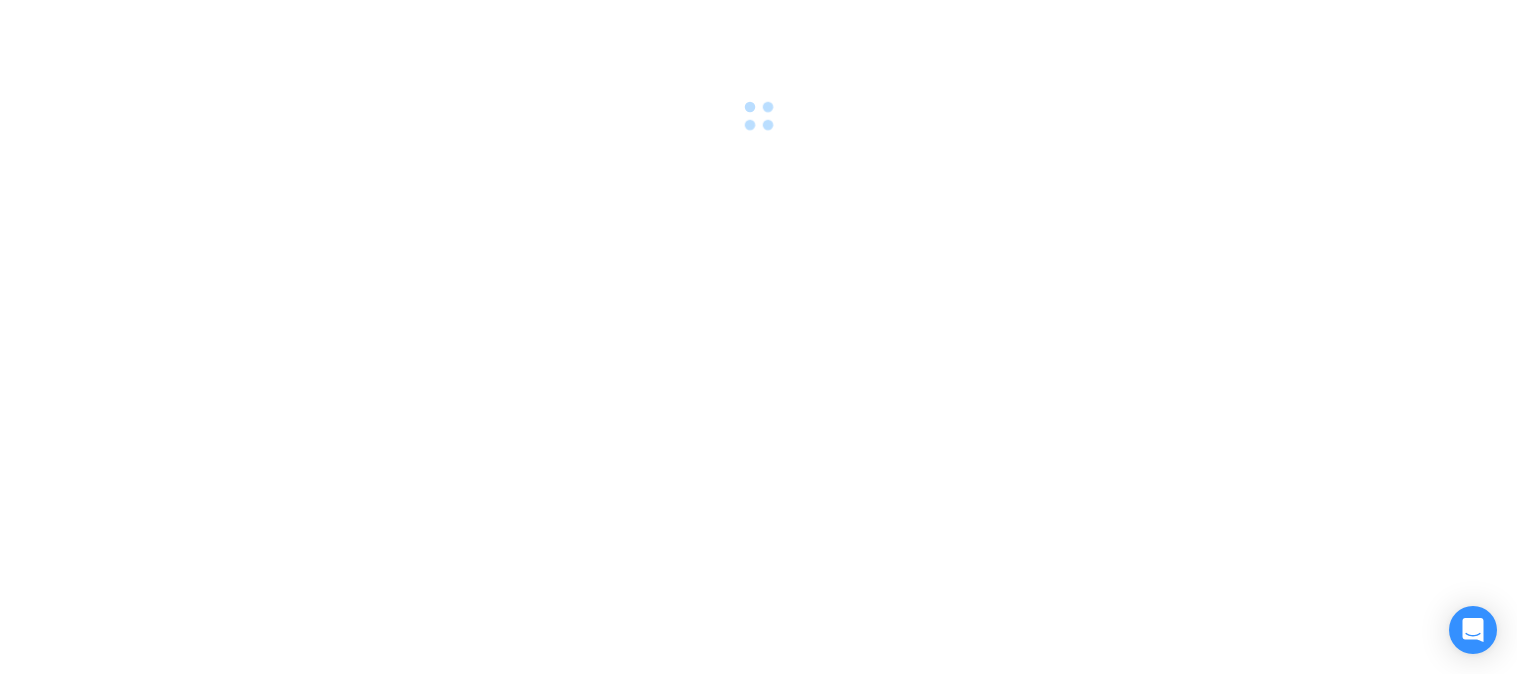 scroll, scrollTop: 0, scrollLeft: 0, axis: both 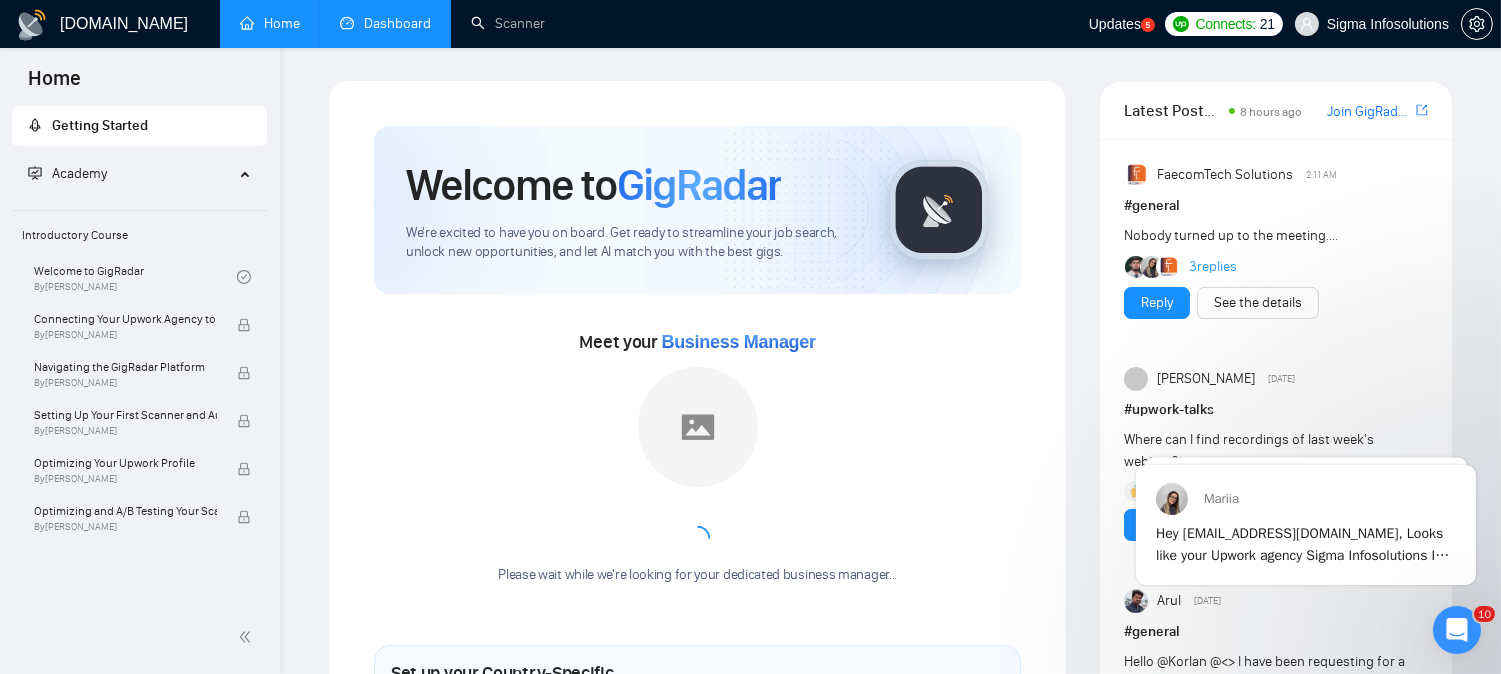 click on "Dashboard" at bounding box center [385, 23] 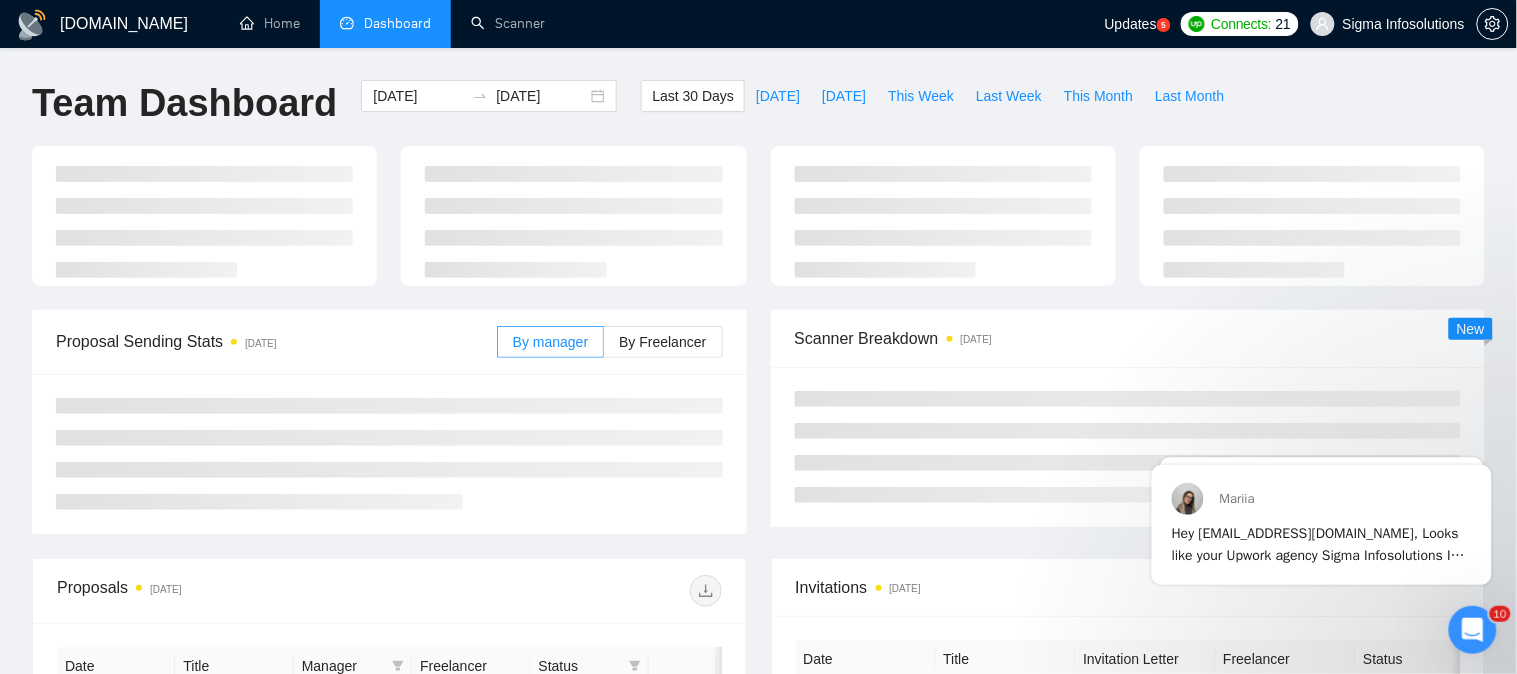 type on "2025-06-01" 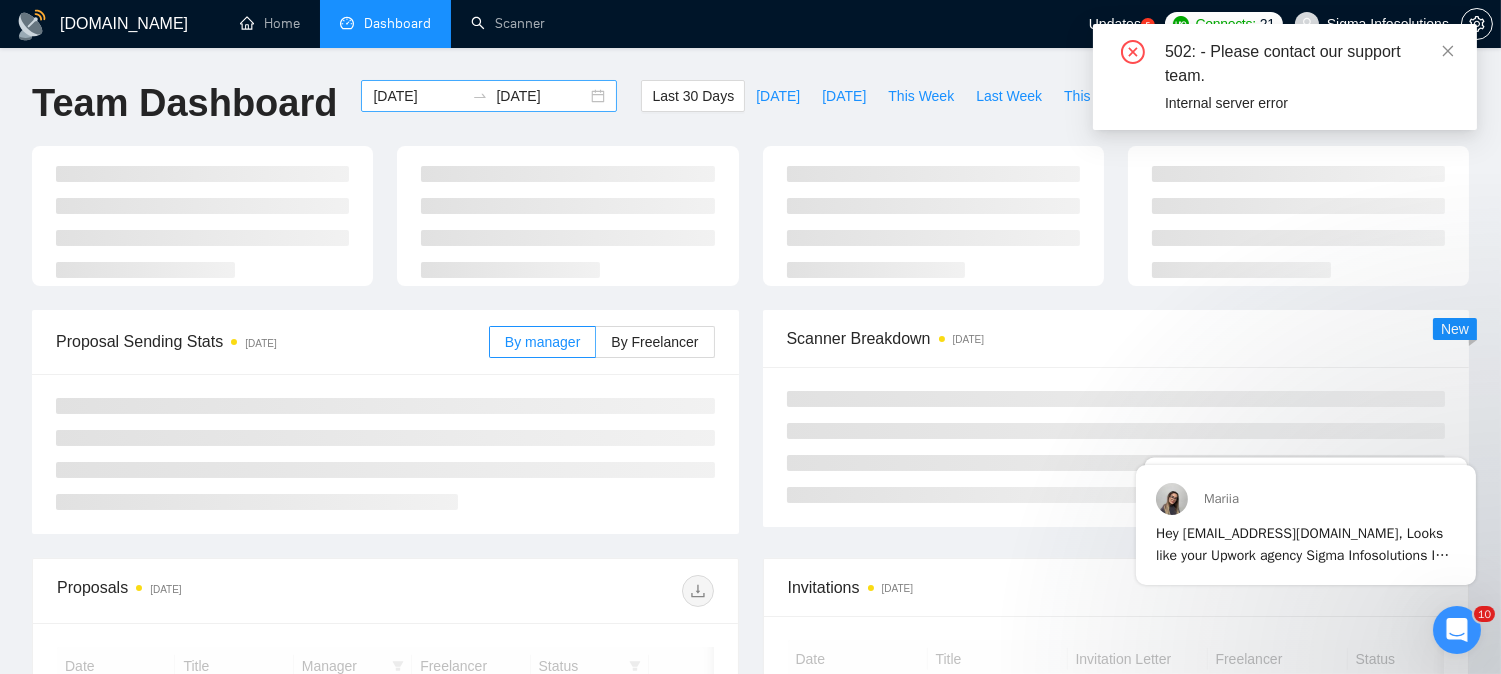 click on "2025-06-01" at bounding box center [418, 96] 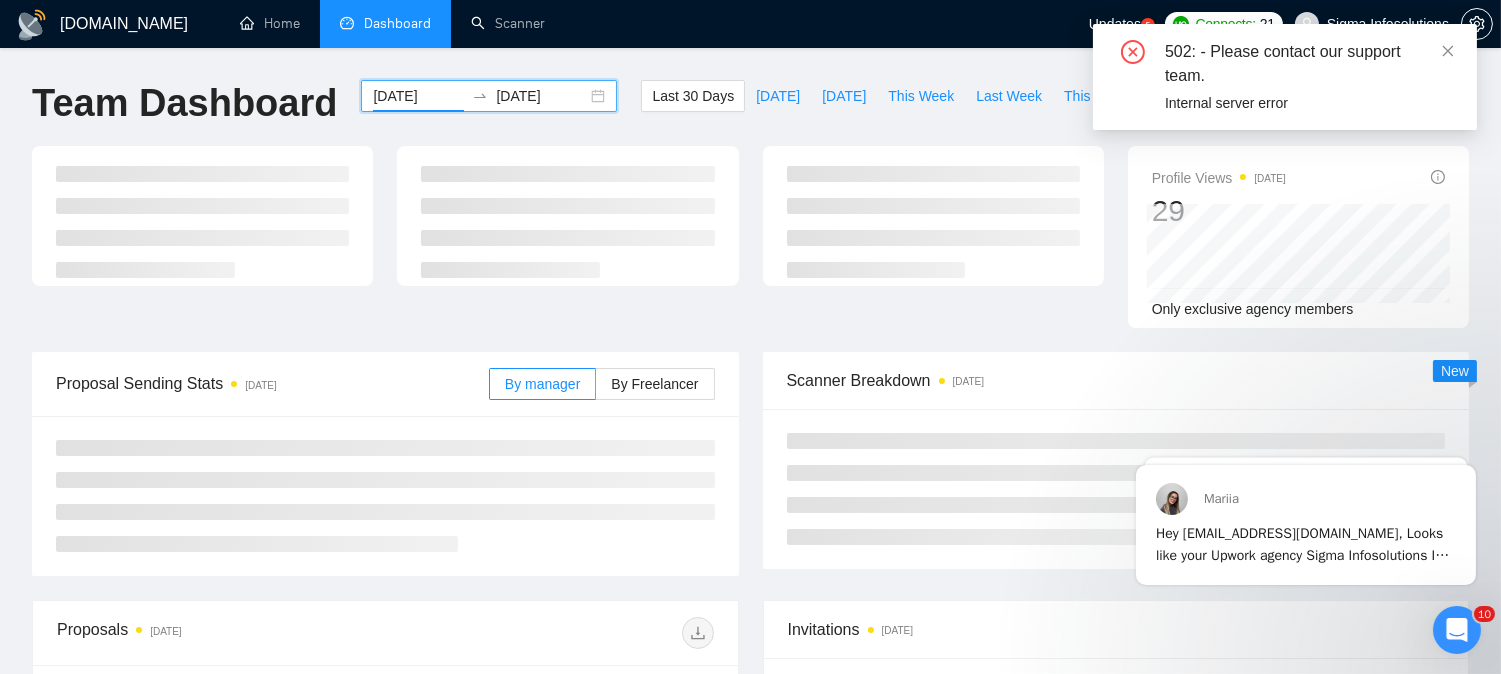 click 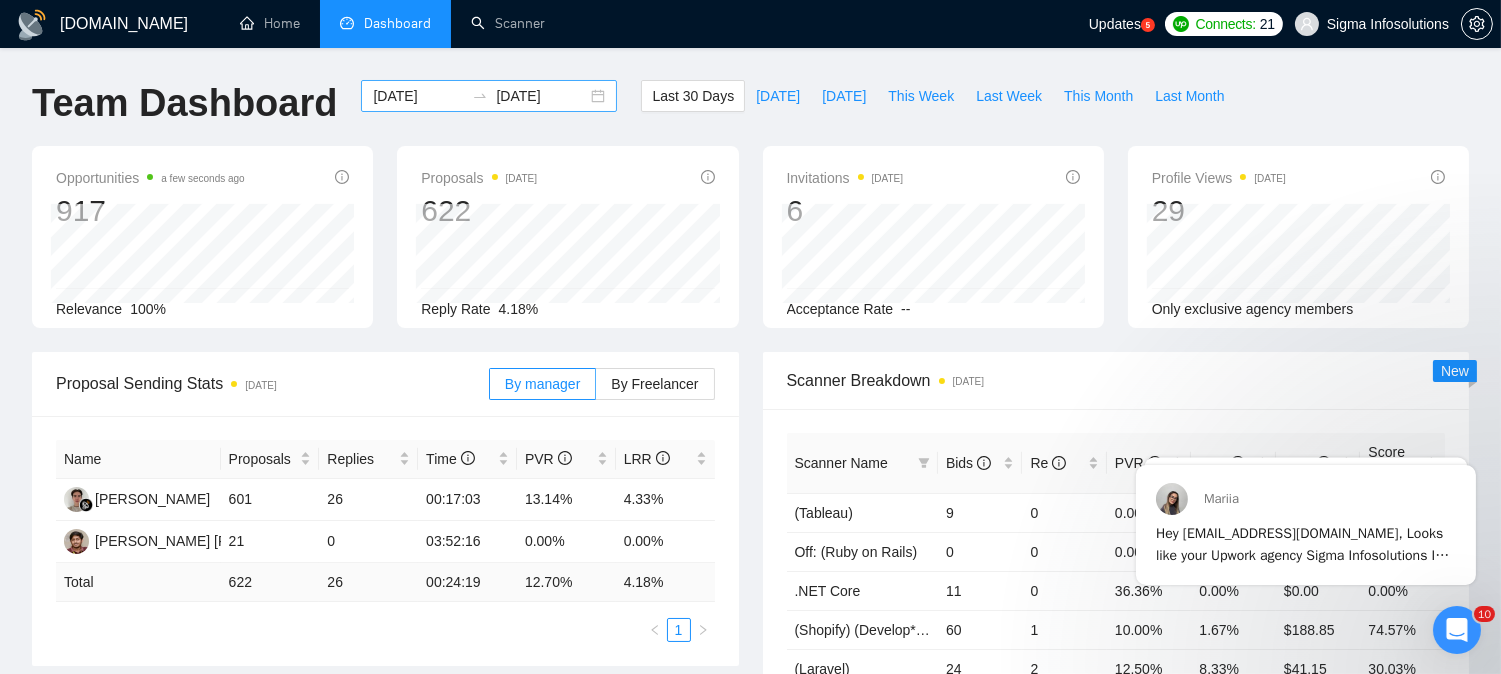 click on "2025-06-01" at bounding box center [418, 96] 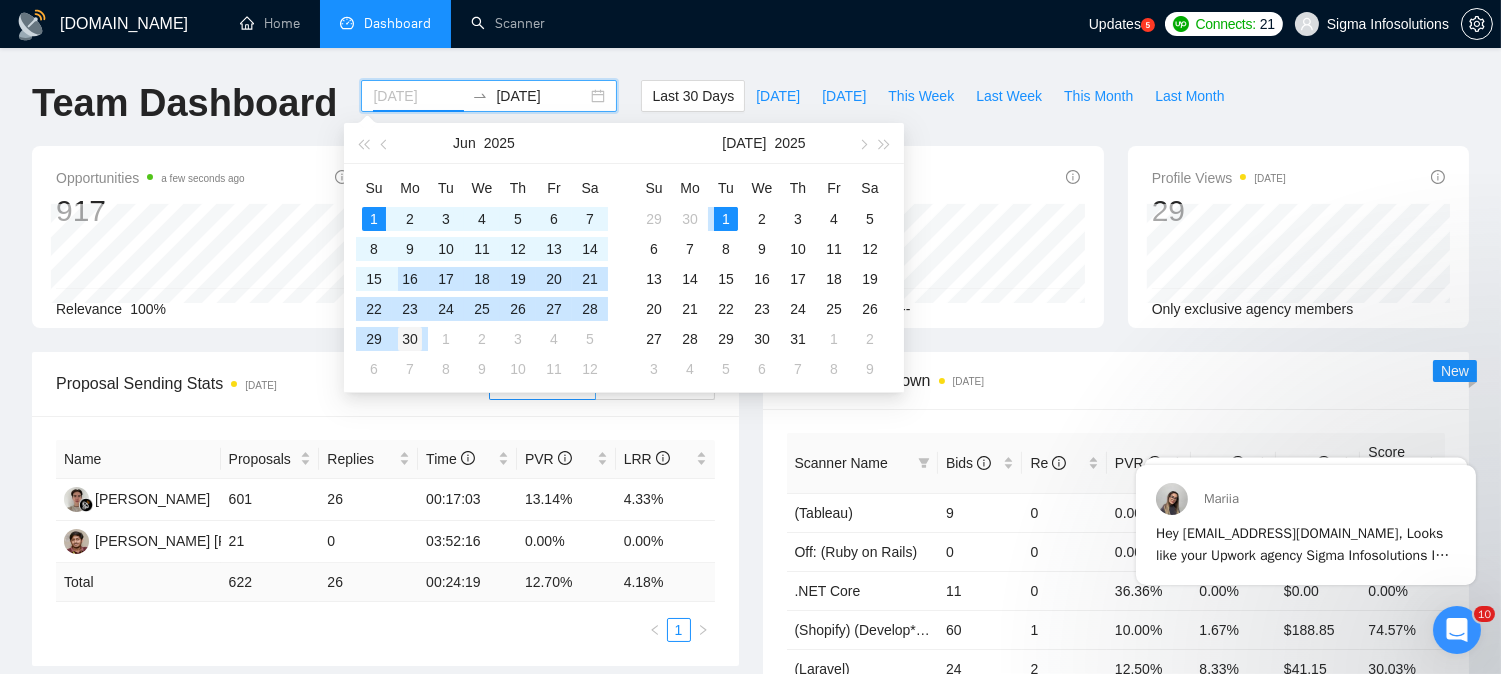 type on "[DATE]" 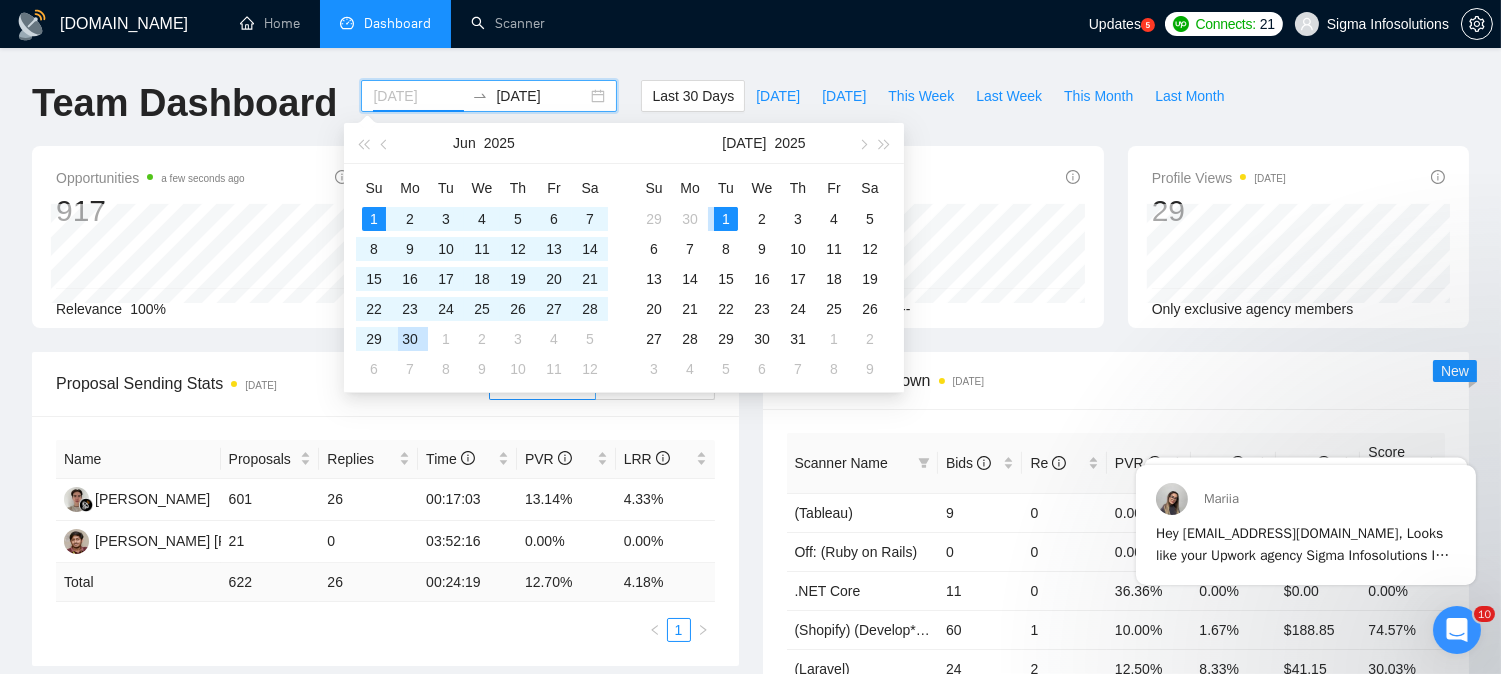 click on "30" at bounding box center (410, 339) 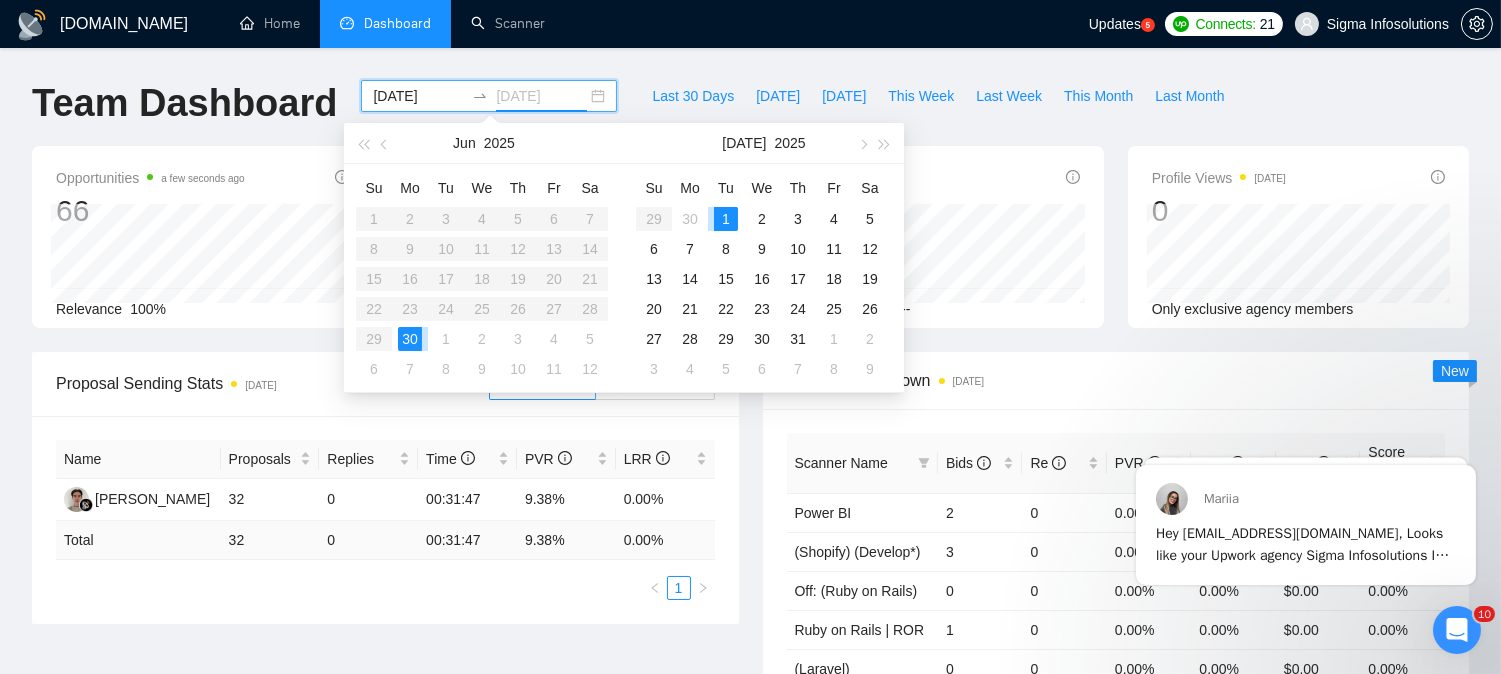 click on "1" at bounding box center [726, 219] 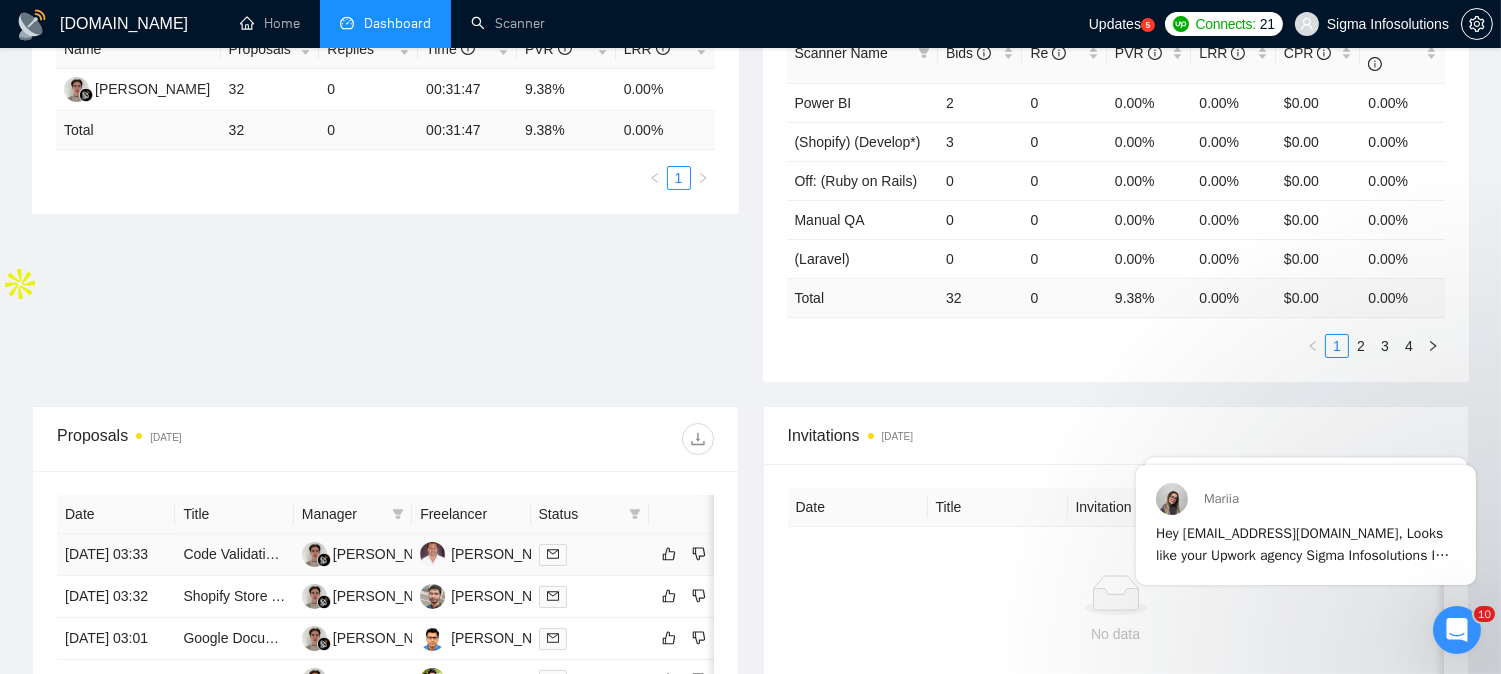 scroll, scrollTop: 555, scrollLeft: 0, axis: vertical 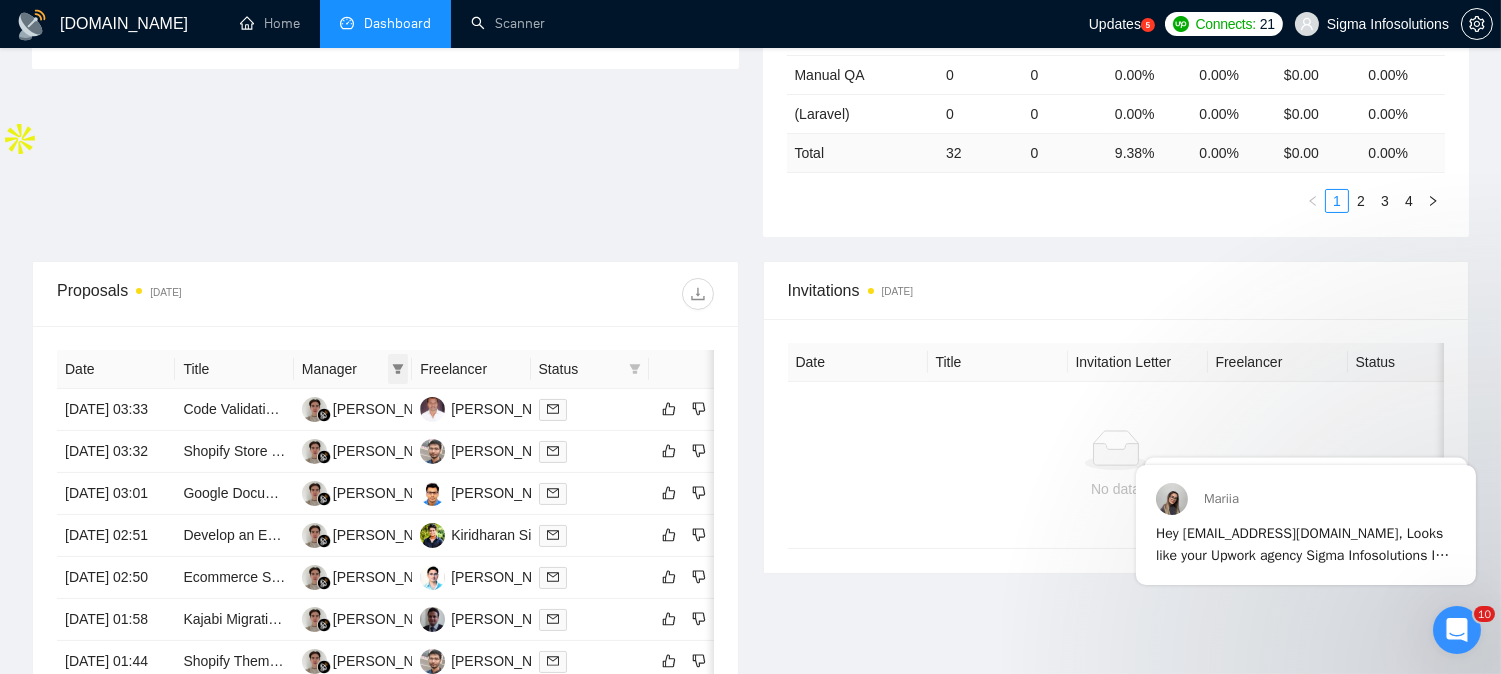 click 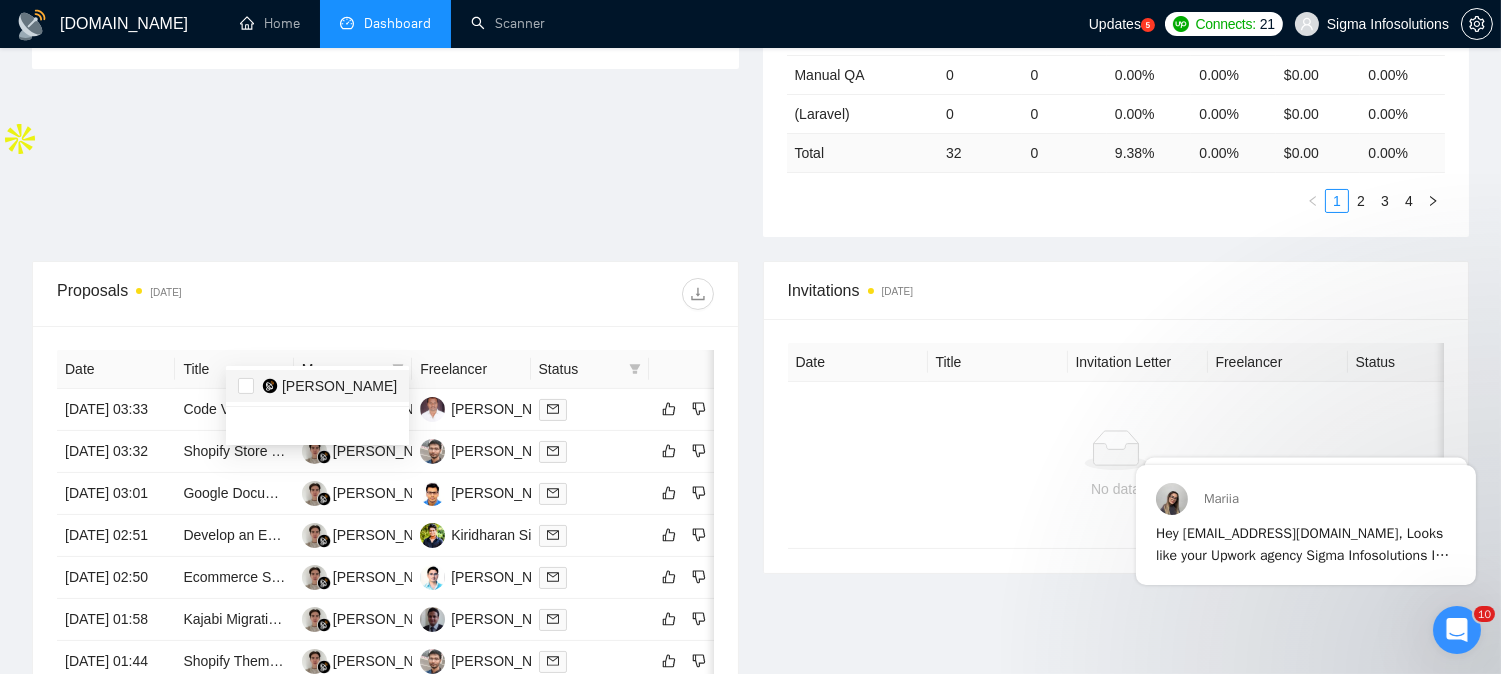 click on "[PERSON_NAME]" at bounding box center [339, 386] 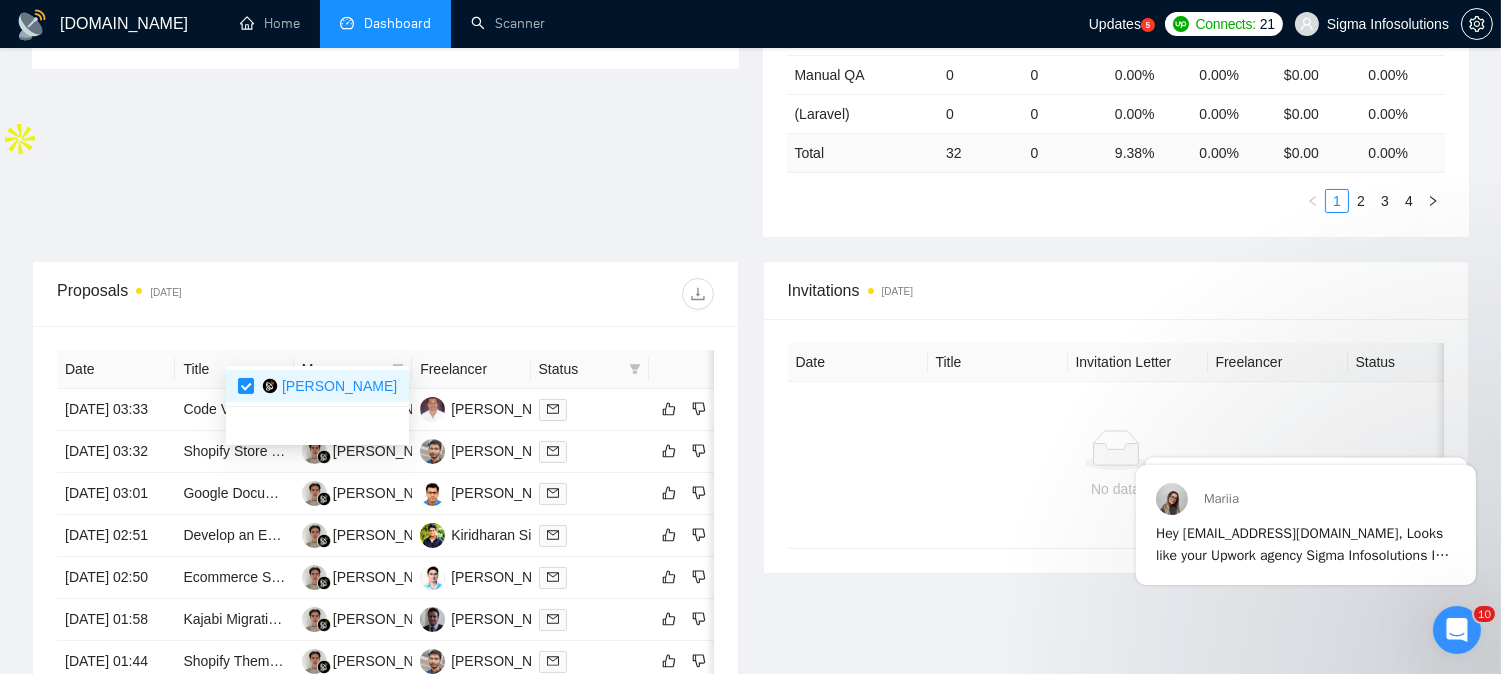 click at bounding box center [549, 294] 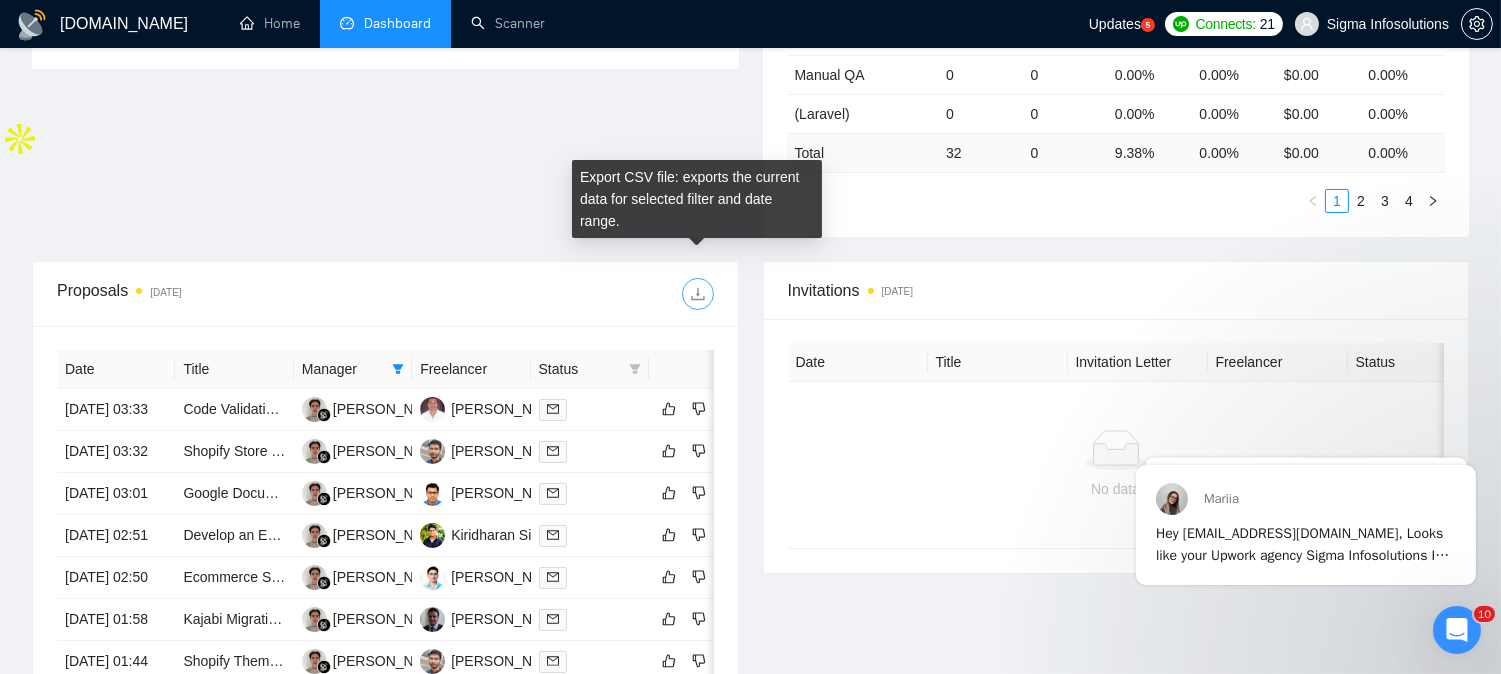 click 